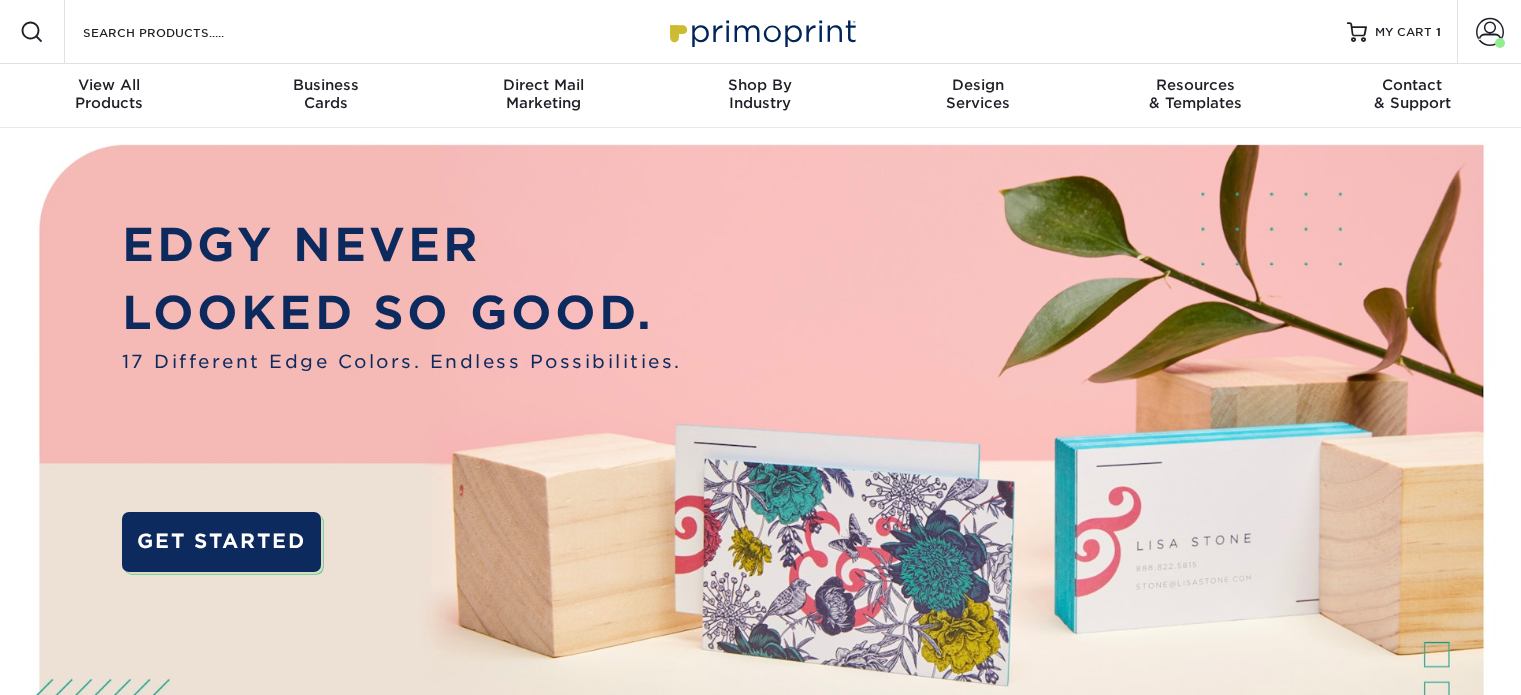 scroll, scrollTop: 0, scrollLeft: 0, axis: both 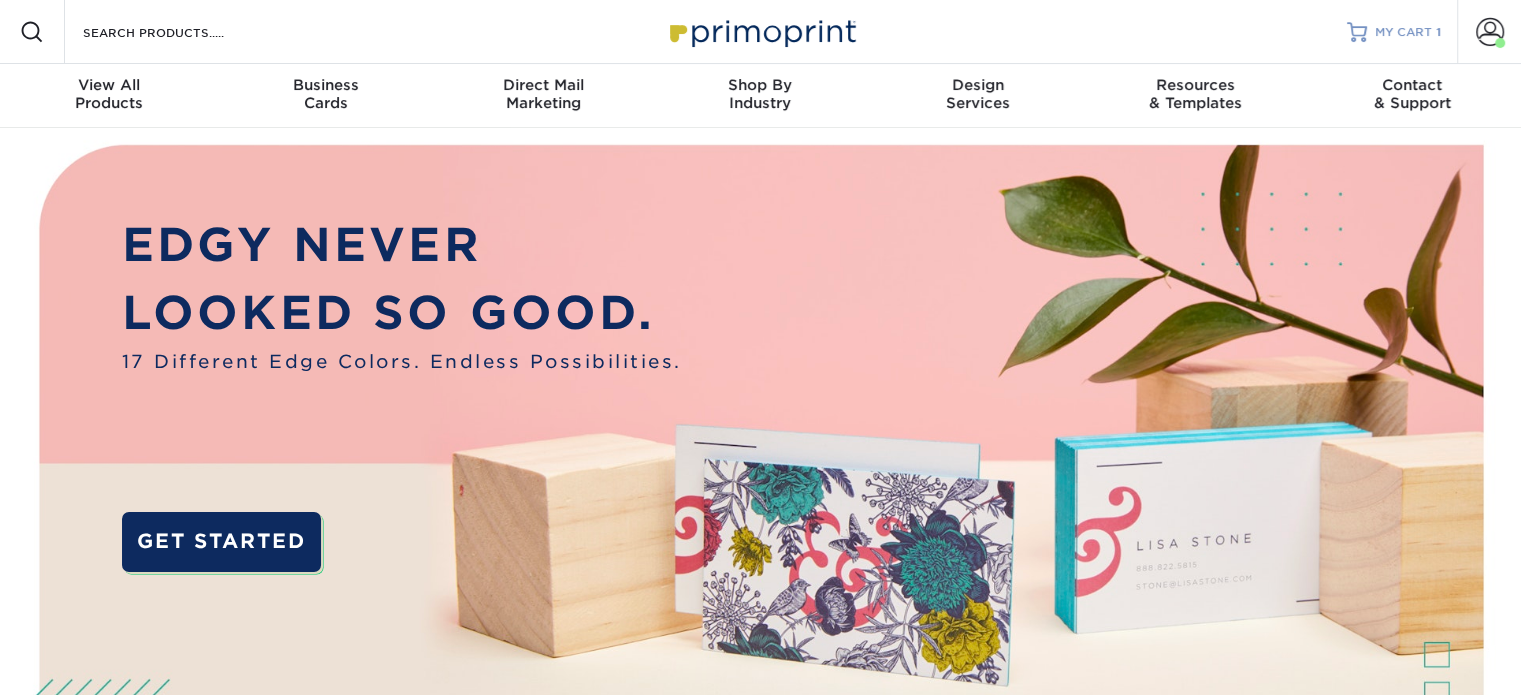 click on "MY CART" at bounding box center [1403, 32] 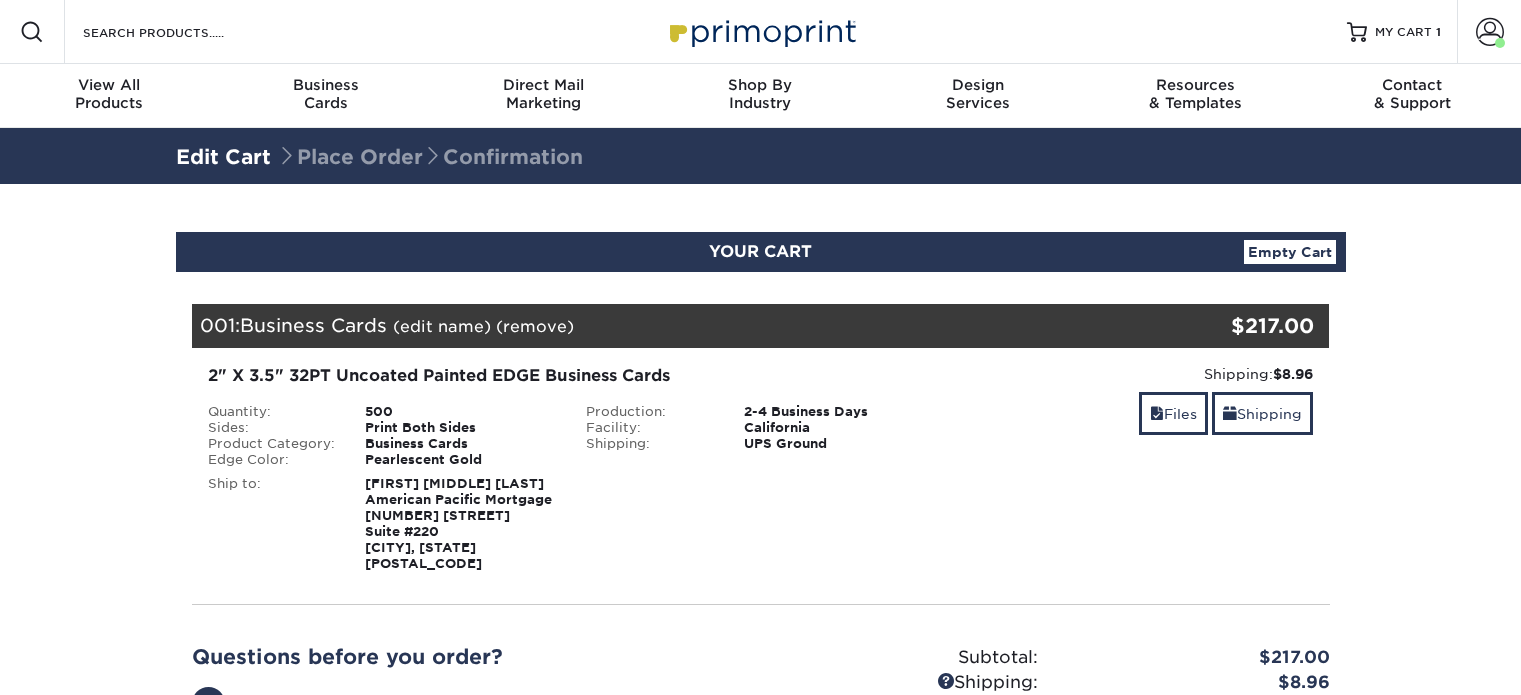 scroll, scrollTop: 0, scrollLeft: 0, axis: both 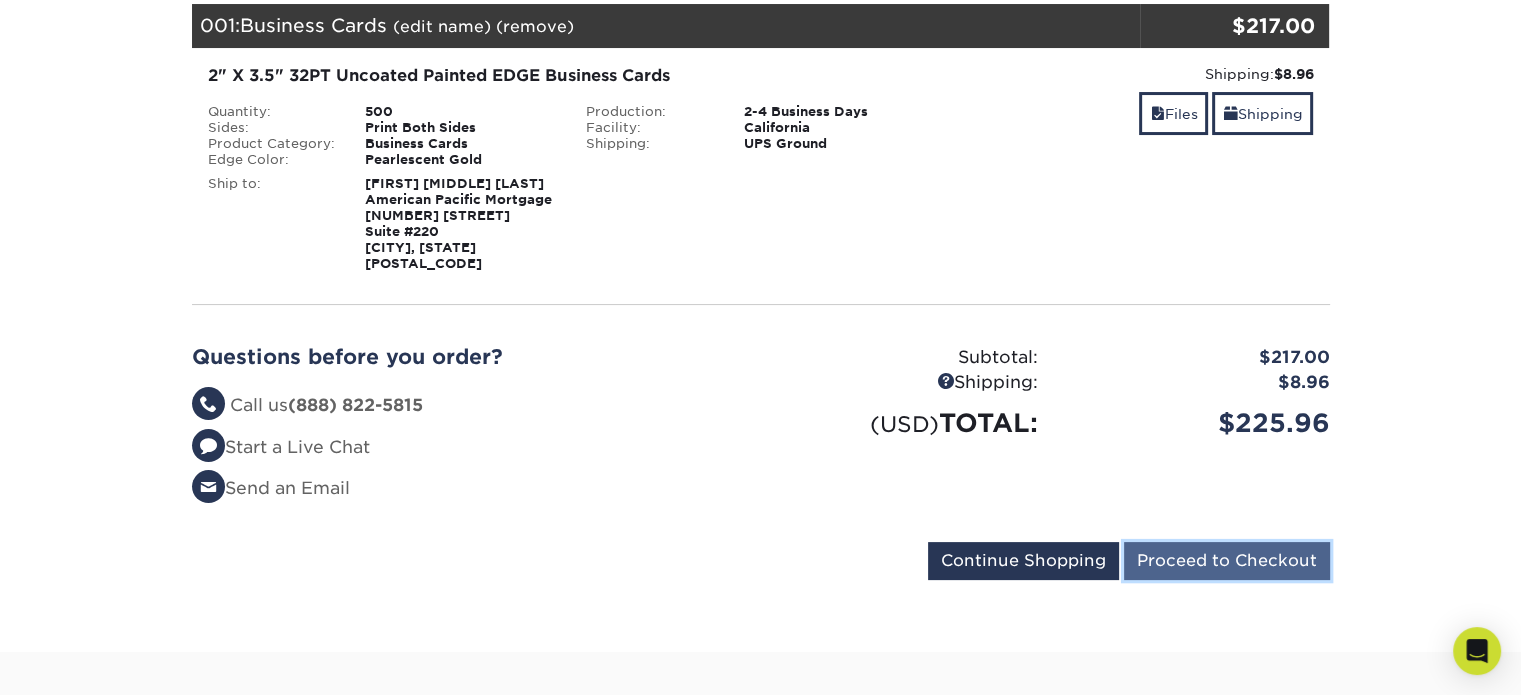 click on "Proceed to Checkout" at bounding box center (1227, 561) 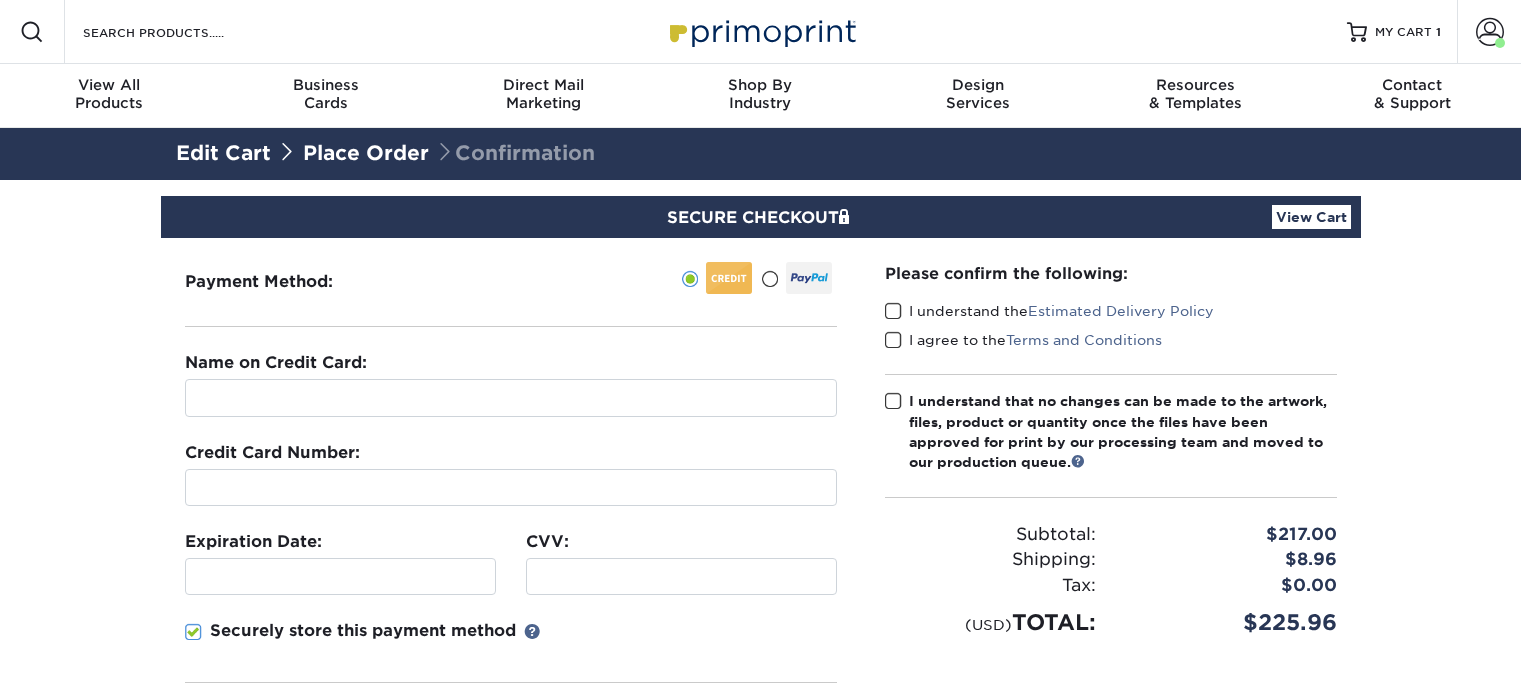 scroll, scrollTop: 0, scrollLeft: 0, axis: both 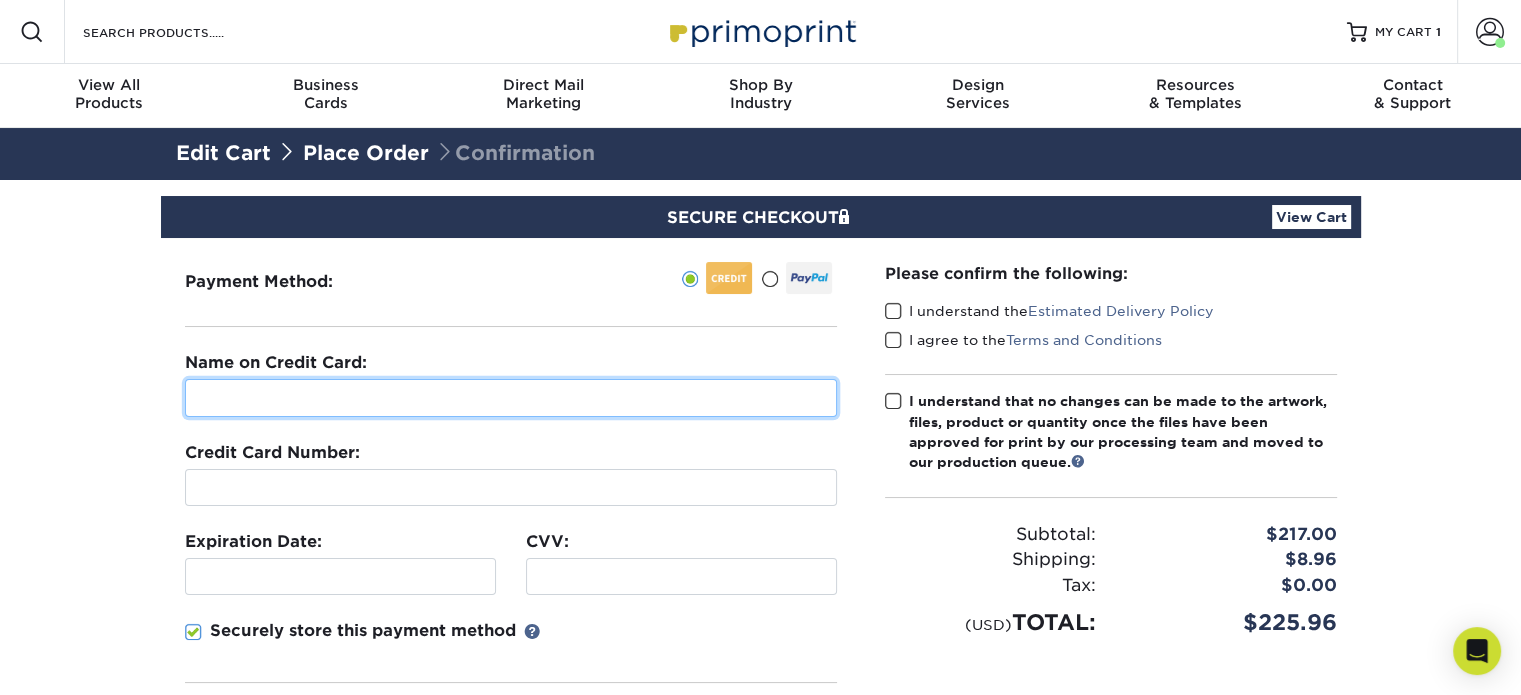 click at bounding box center (511, 398) 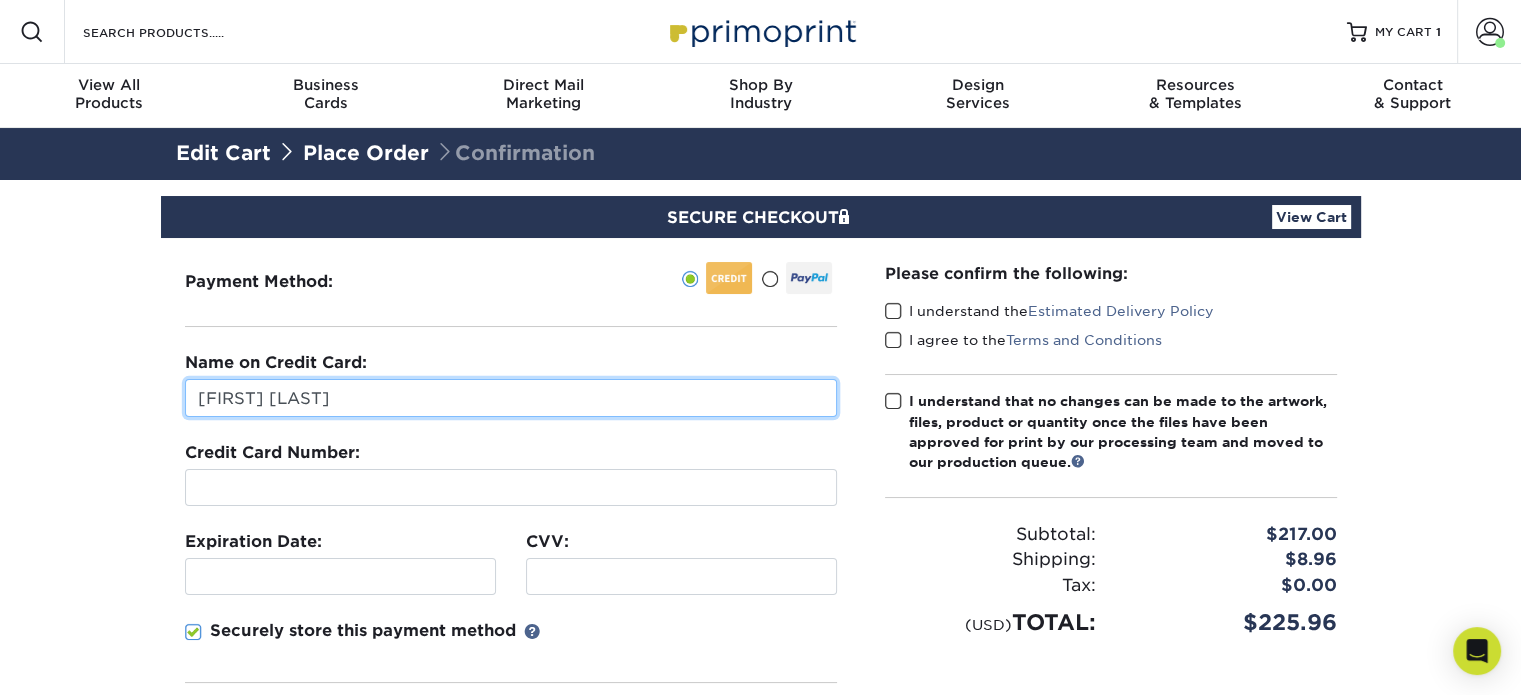 type on "Lisa J Foster" 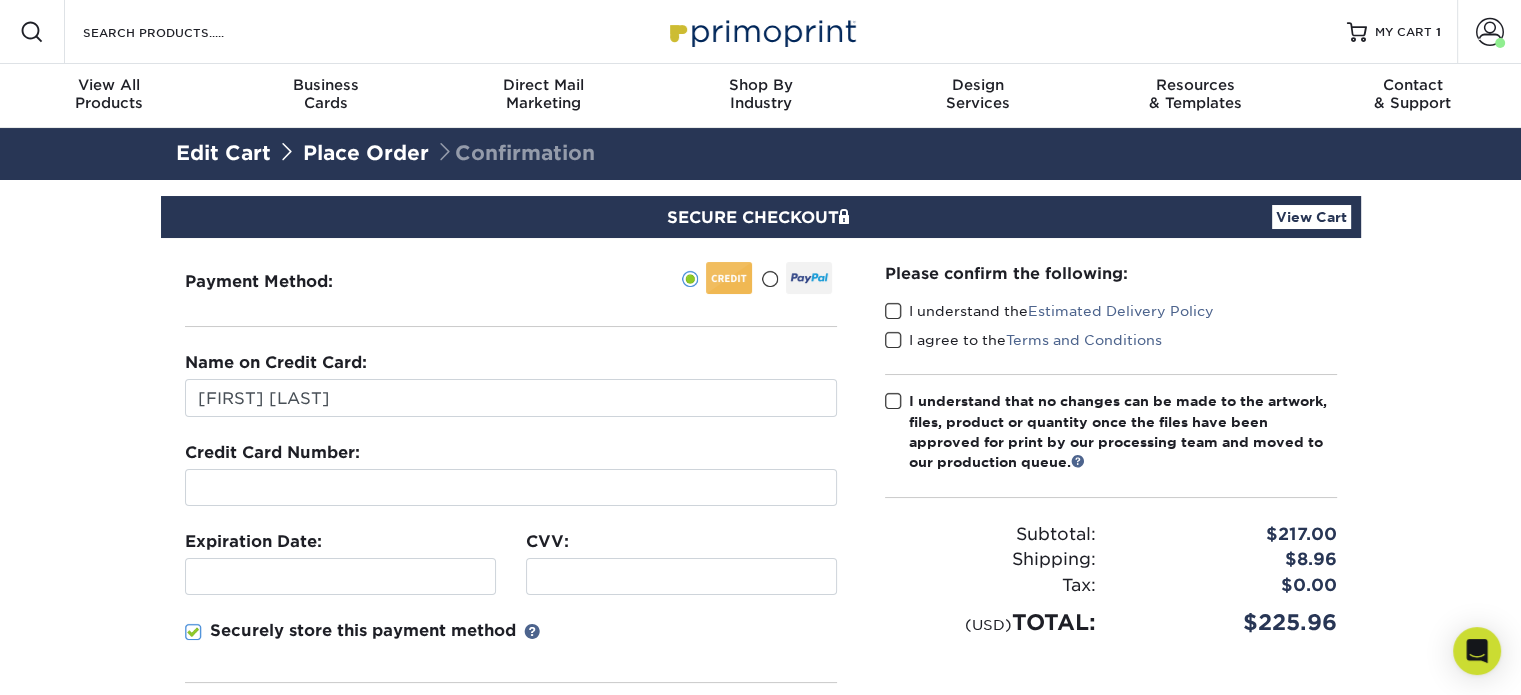 click at bounding box center (340, 576) 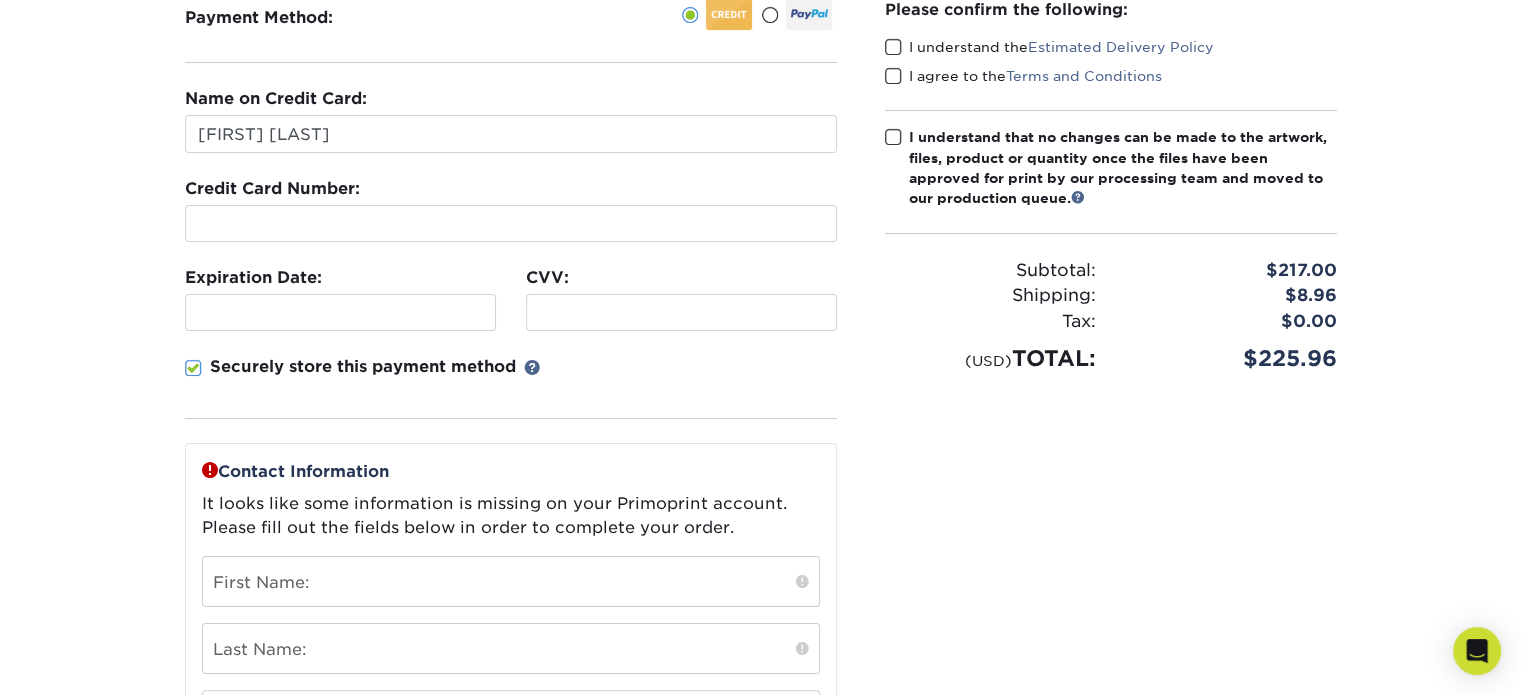 scroll, scrollTop: 300, scrollLeft: 0, axis: vertical 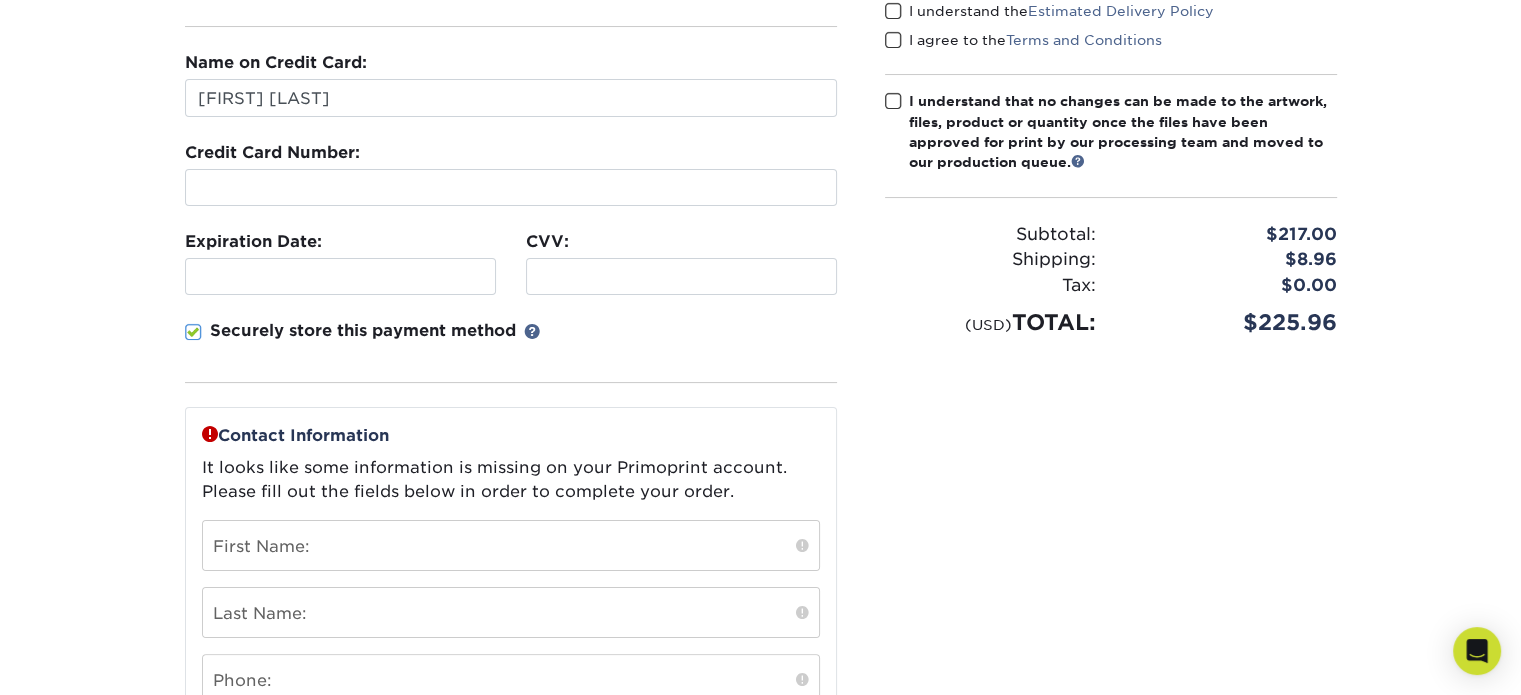 click at bounding box center (193, 332) 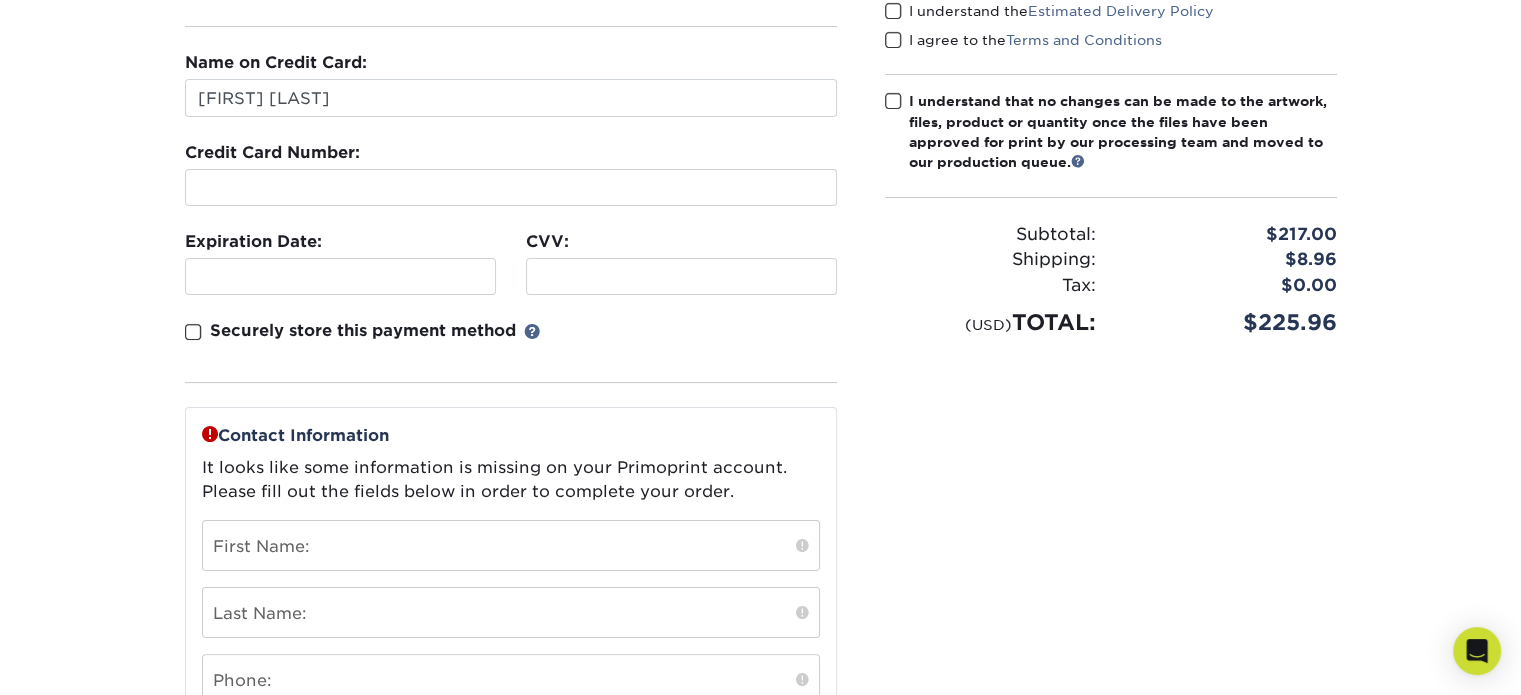 click at bounding box center [193, 332] 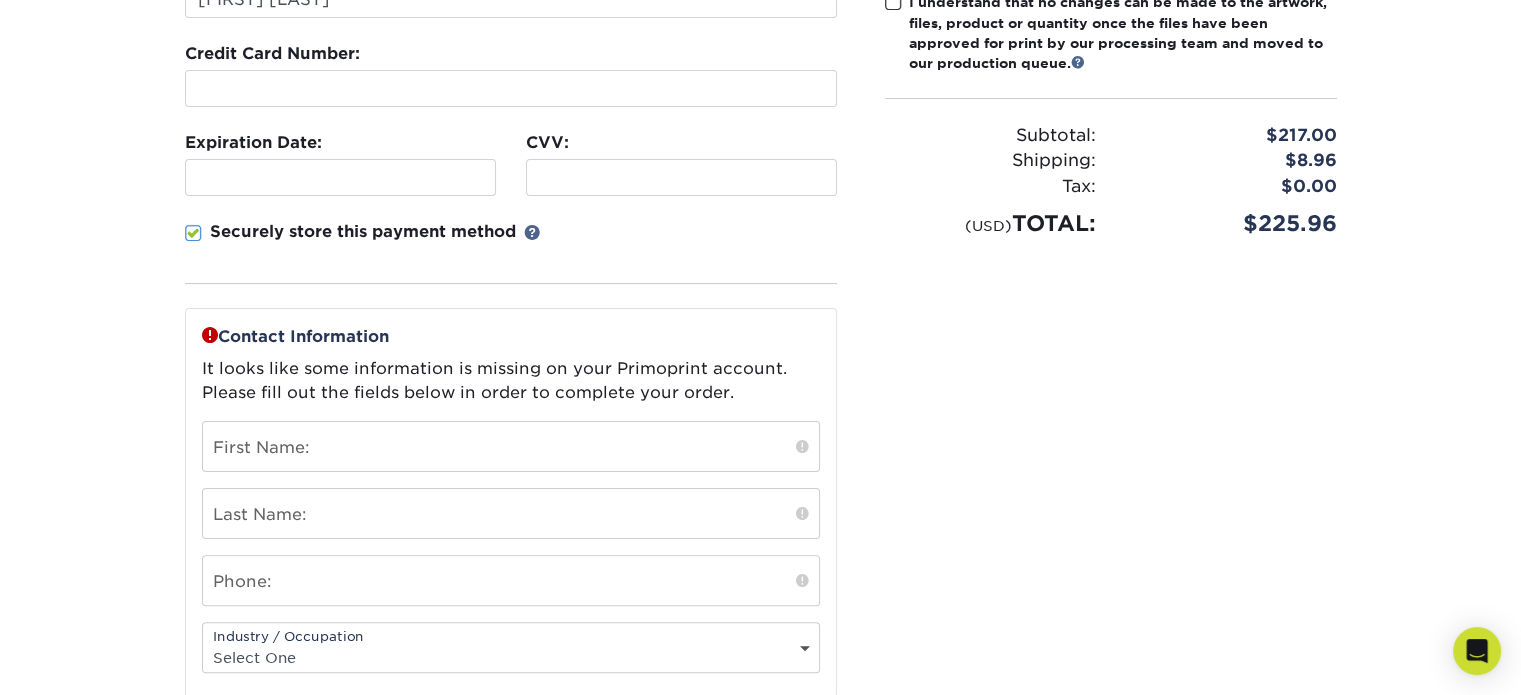 scroll, scrollTop: 400, scrollLeft: 0, axis: vertical 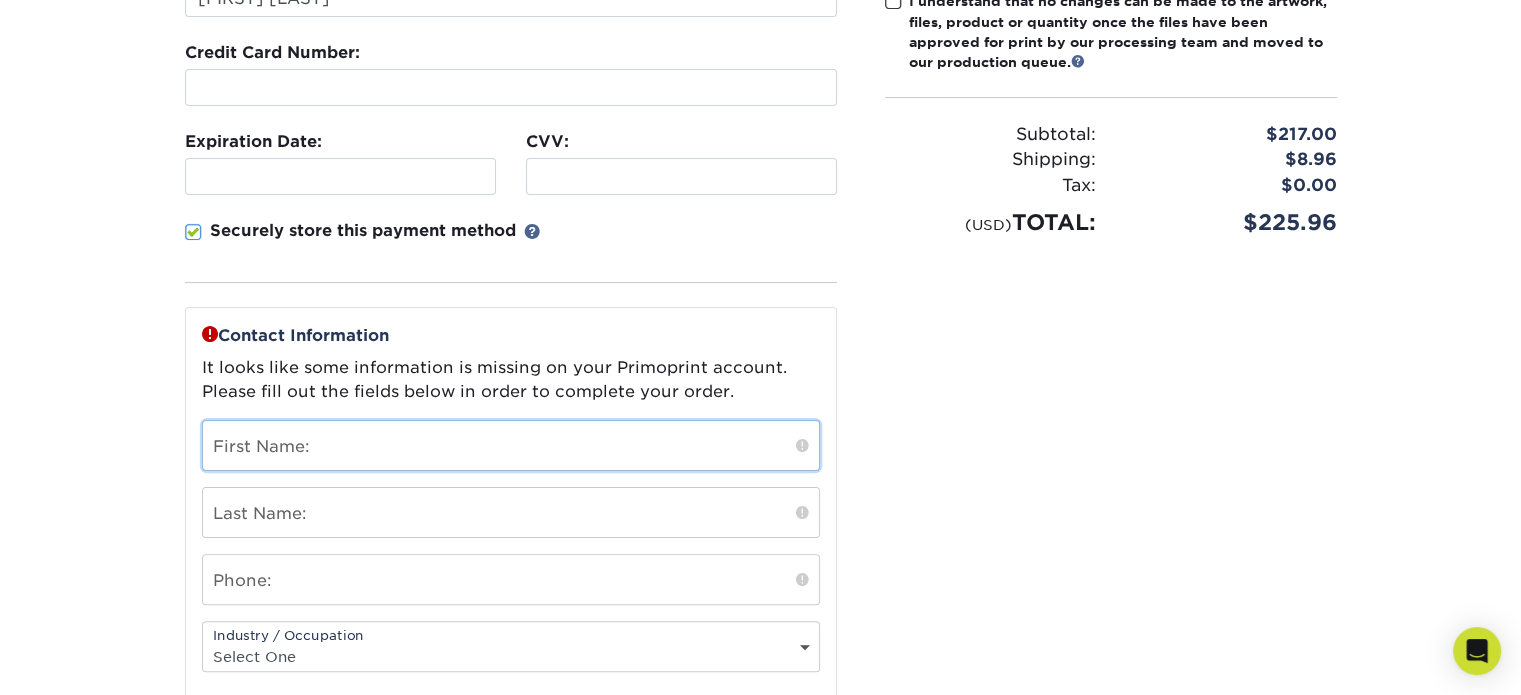 click at bounding box center (511, 445) 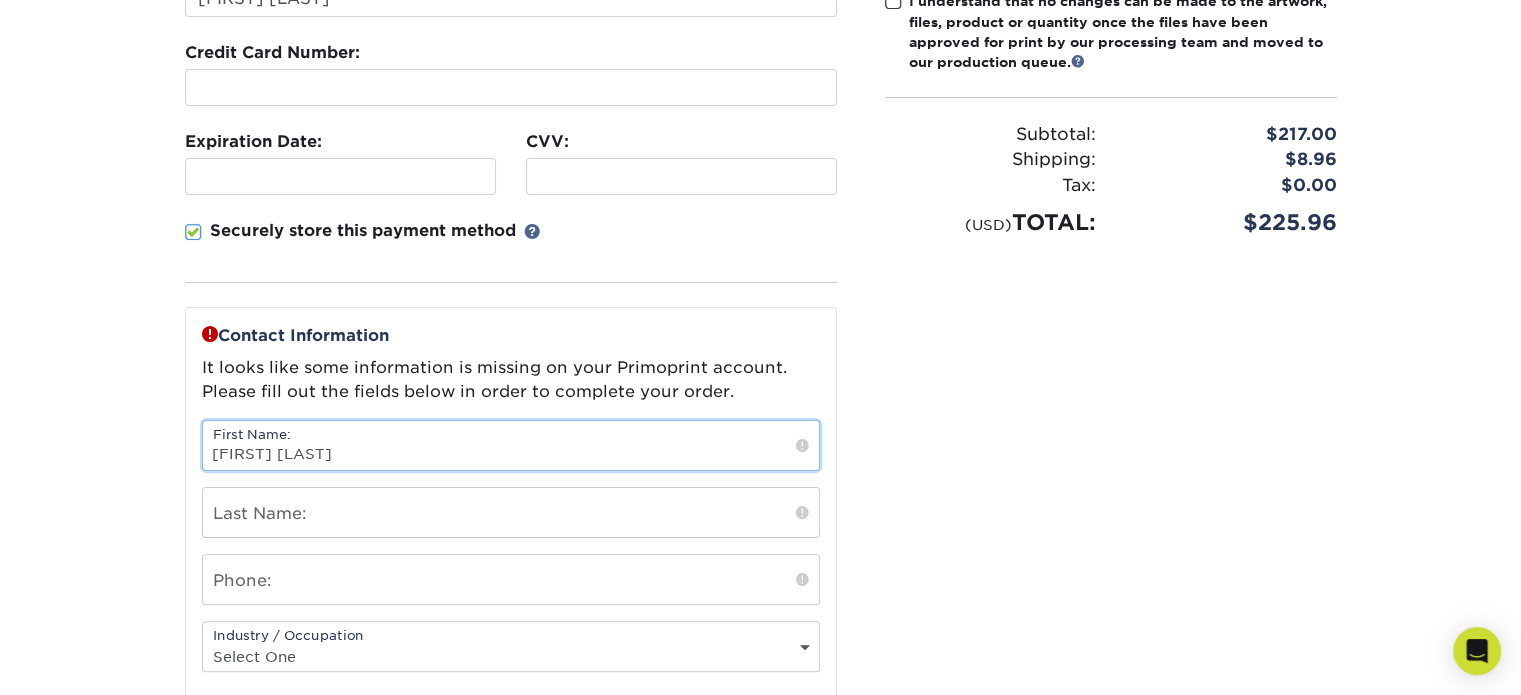 type on "[FIRST] [MIDDLE]" 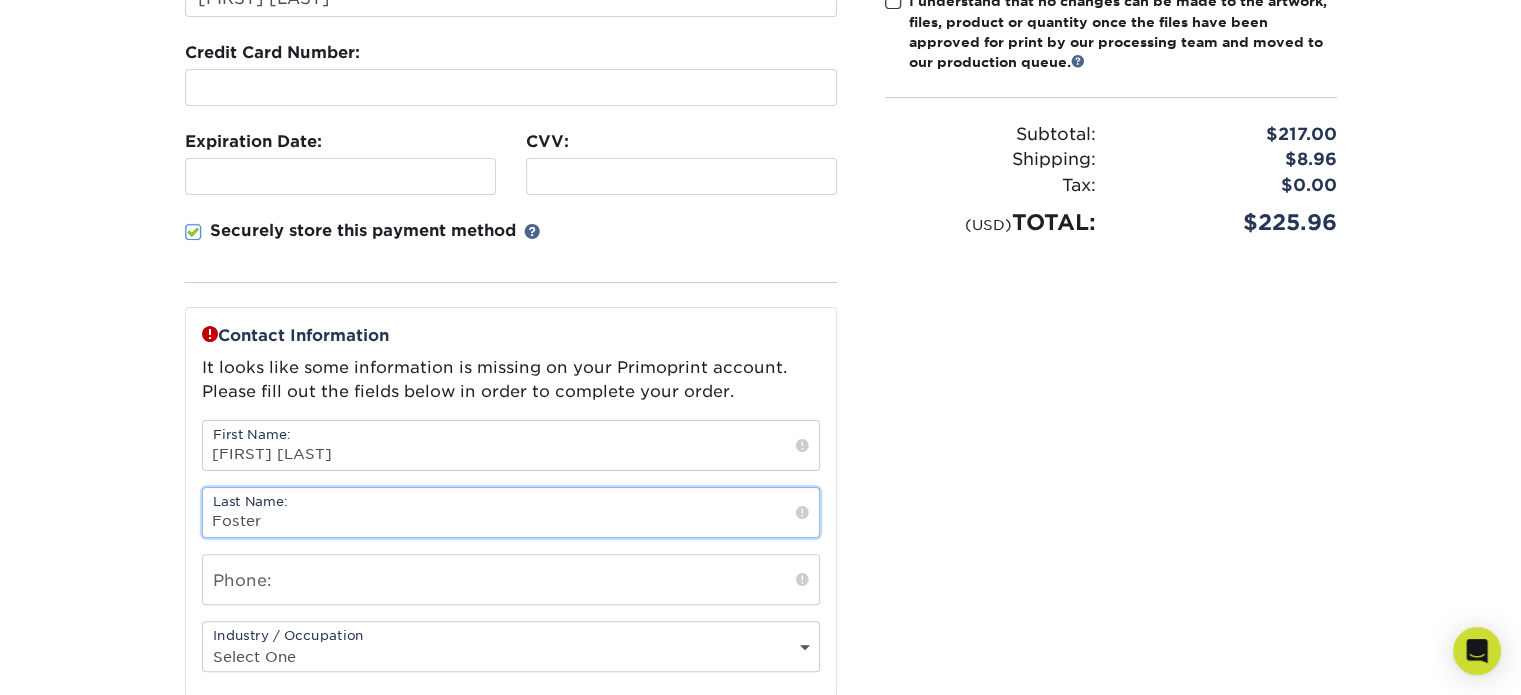 type on "Foster" 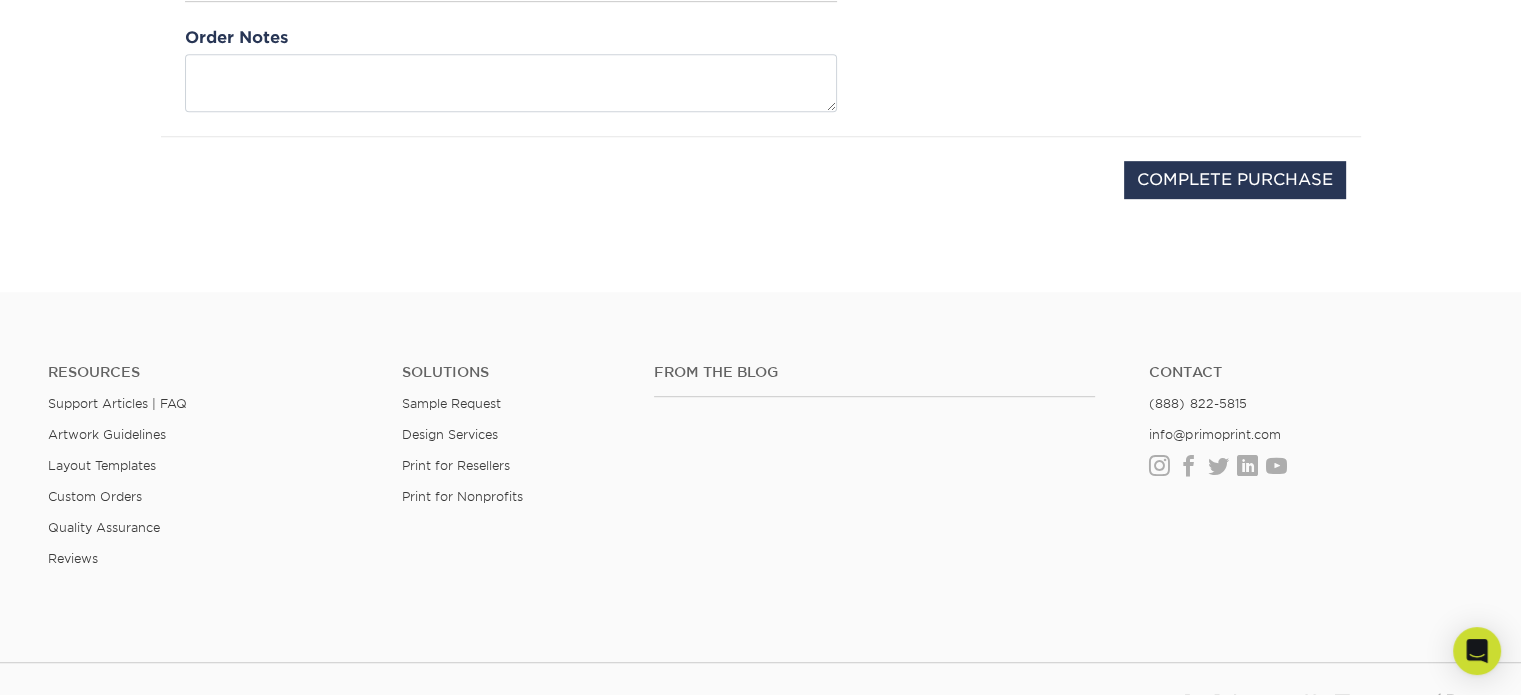 scroll, scrollTop: 620, scrollLeft: 0, axis: vertical 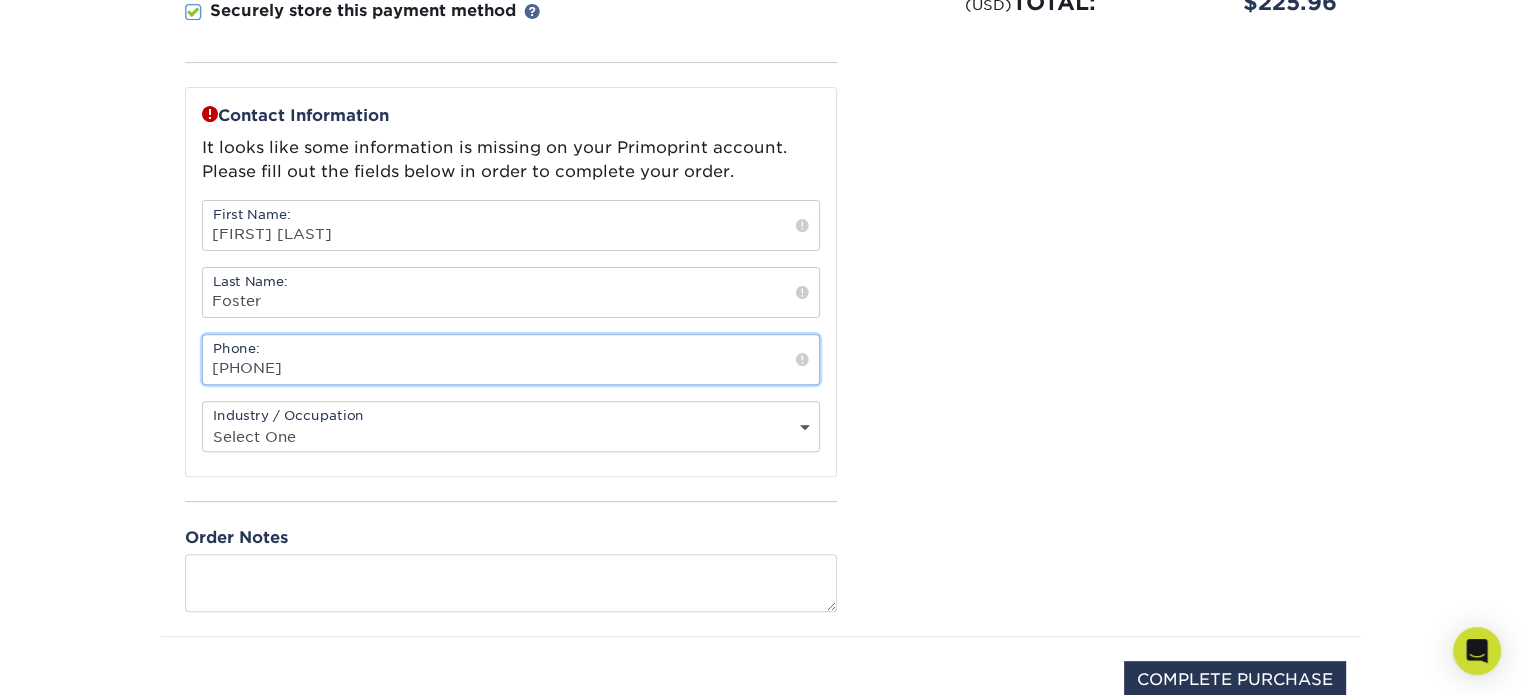 type on "7027420623" 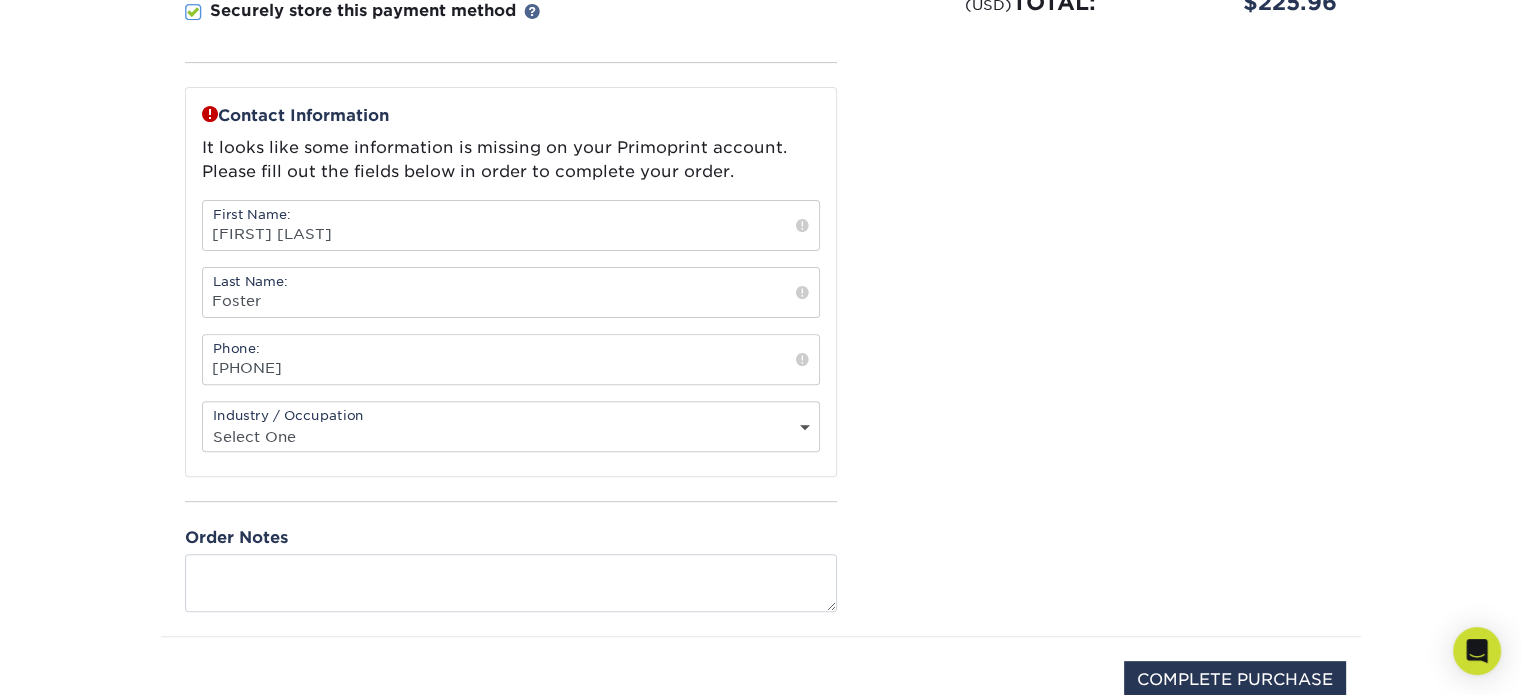 click on "Select One
Administrative
Executive
Human Resources
Construction
Education
Entertainment
Event / Wedding Planning
Financial Services
Food and Beverage
Graphic Designer
Healthcare
Insurance
Legal Agency Public Relations" at bounding box center (511, 436) 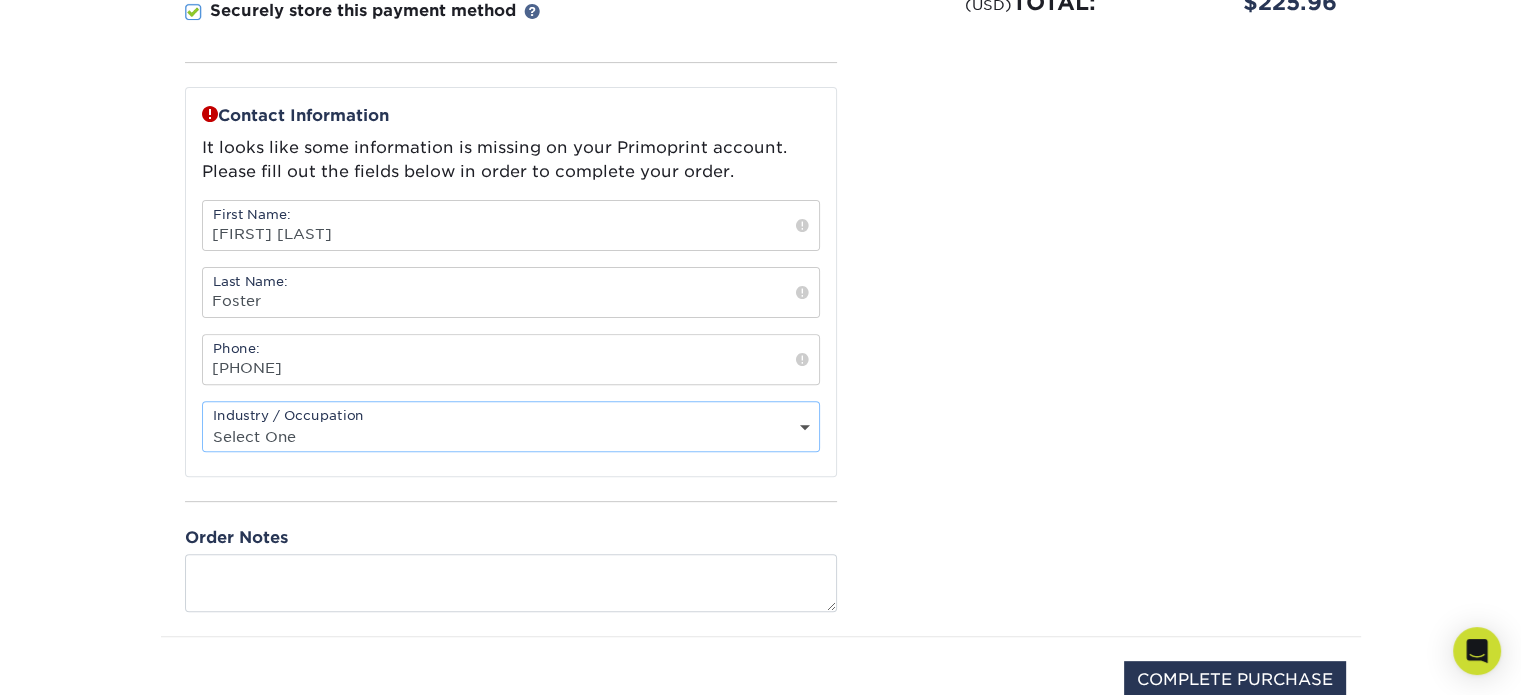 select on "9" 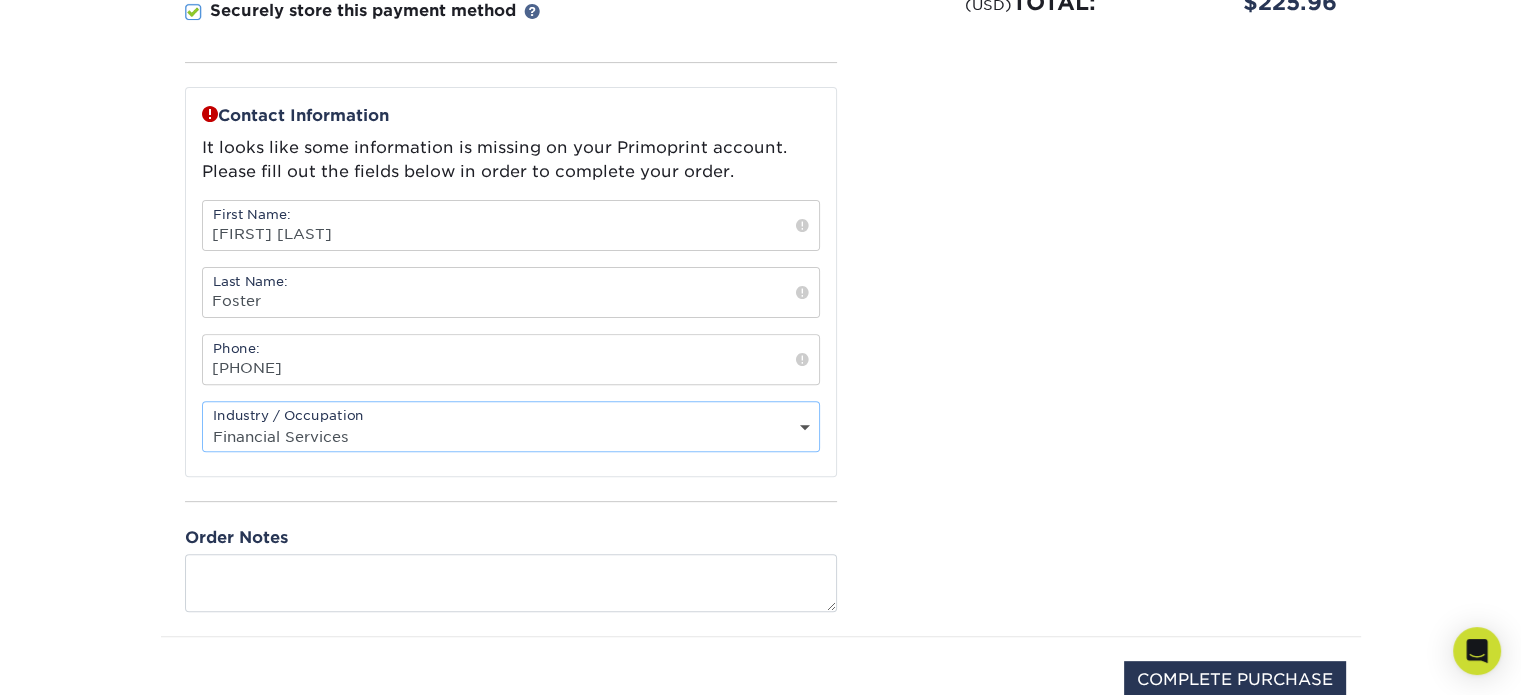 click on "Select One
Administrative
Executive
Human Resources
Construction
Education
Entertainment
Event / Wedding Planning
Financial Services
Food and Beverage
Graphic Designer
Healthcare
Insurance
Legal Agency Public Relations" at bounding box center [511, 436] 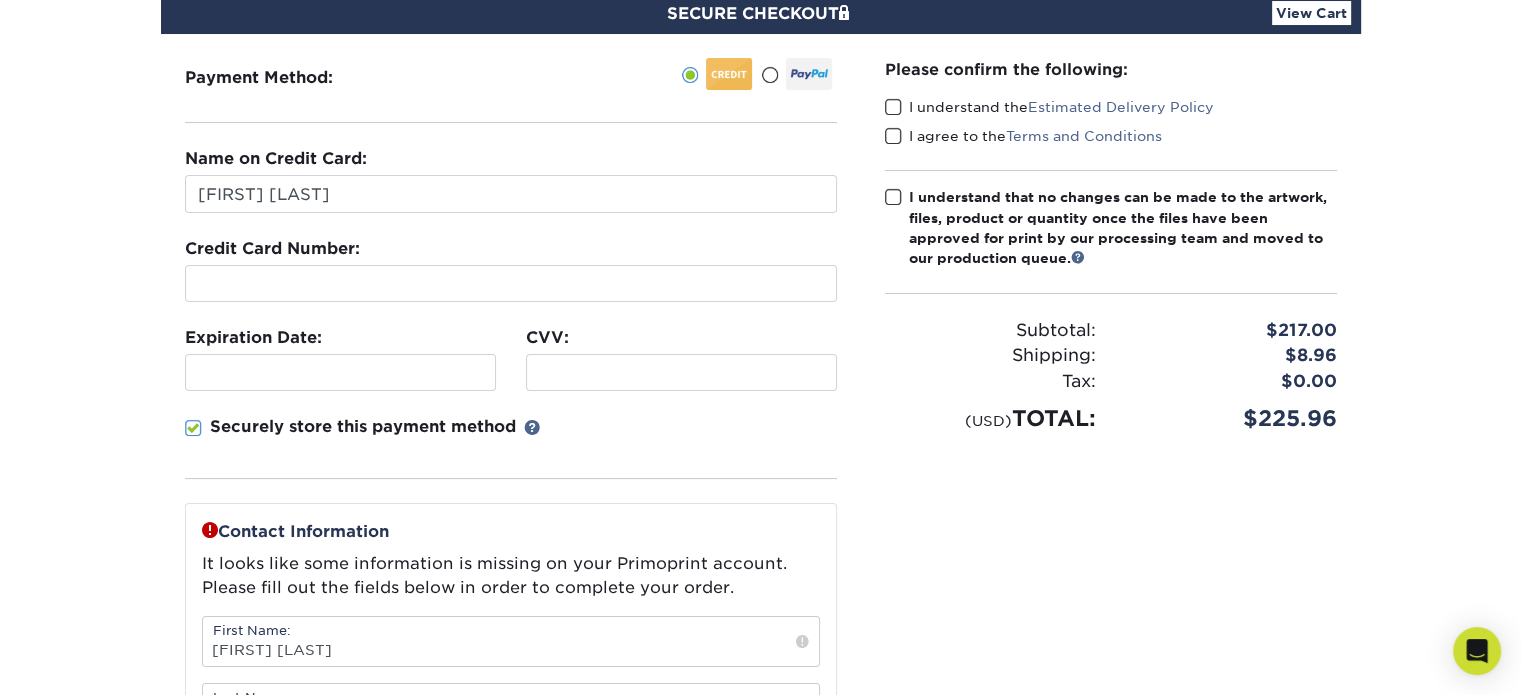 scroll, scrollTop: 0, scrollLeft: 0, axis: both 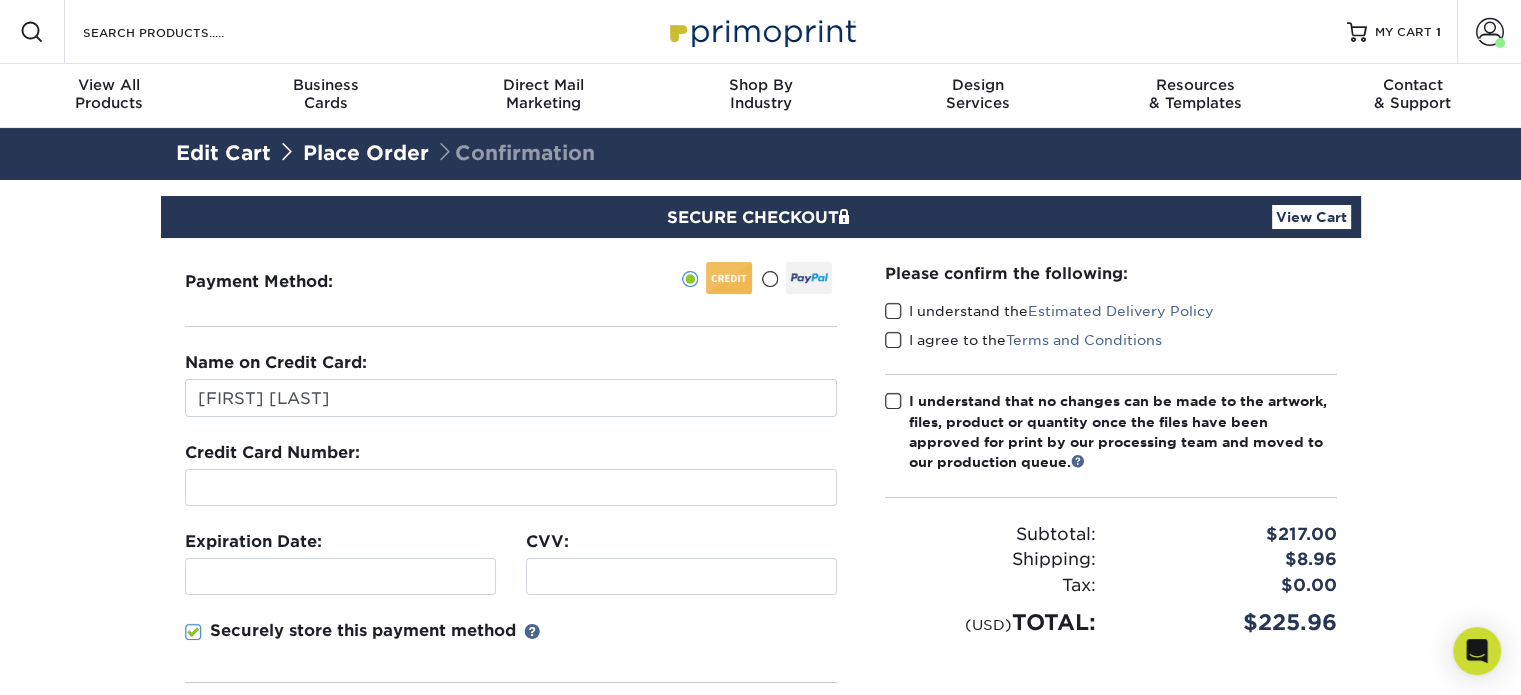 click at bounding box center (893, 311) 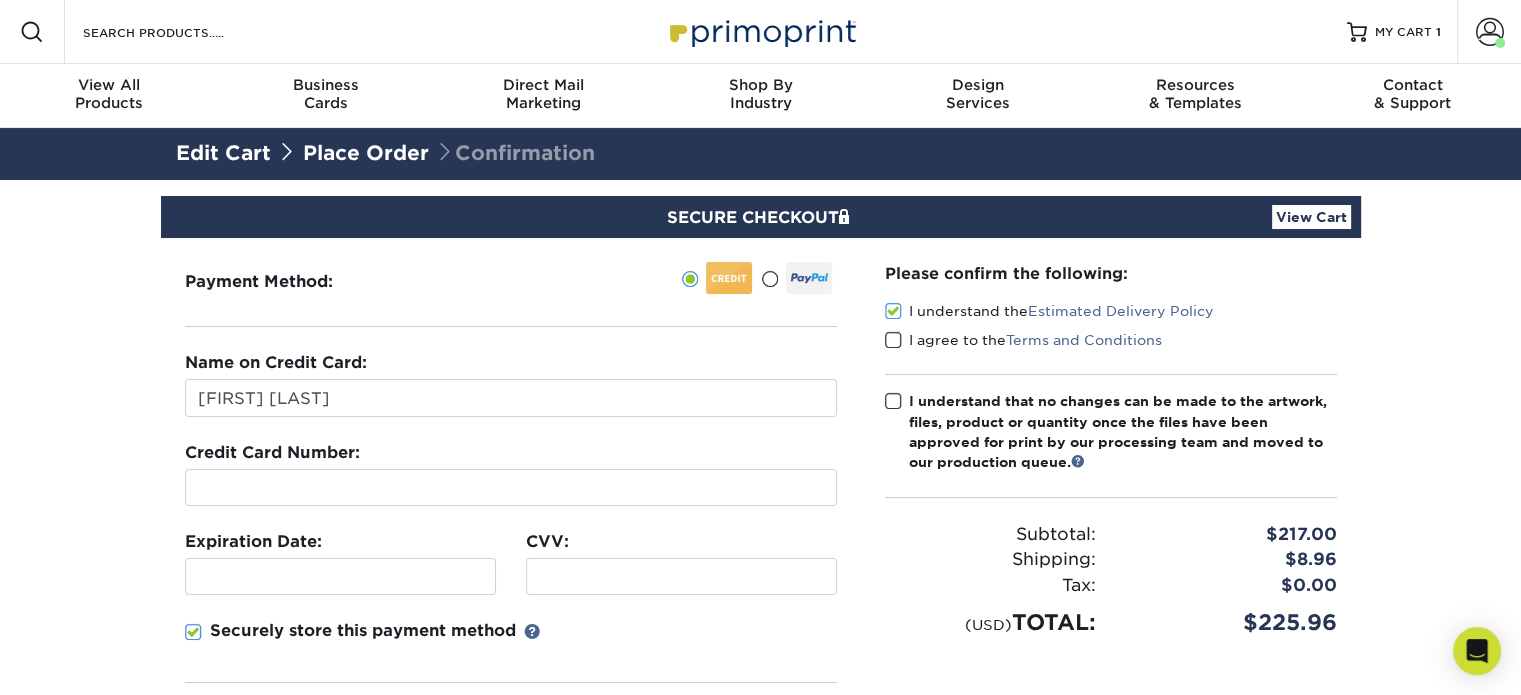 click at bounding box center [893, 340] 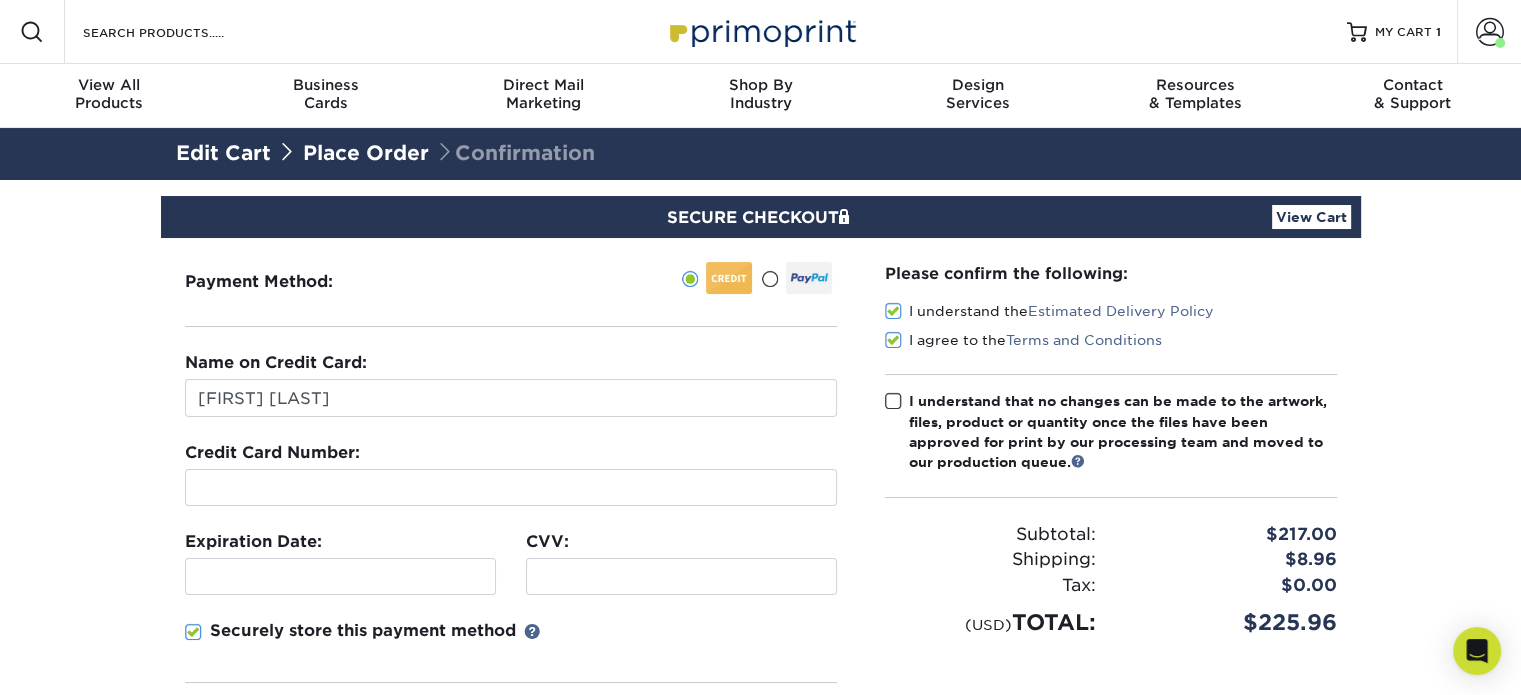 click at bounding box center [893, 401] 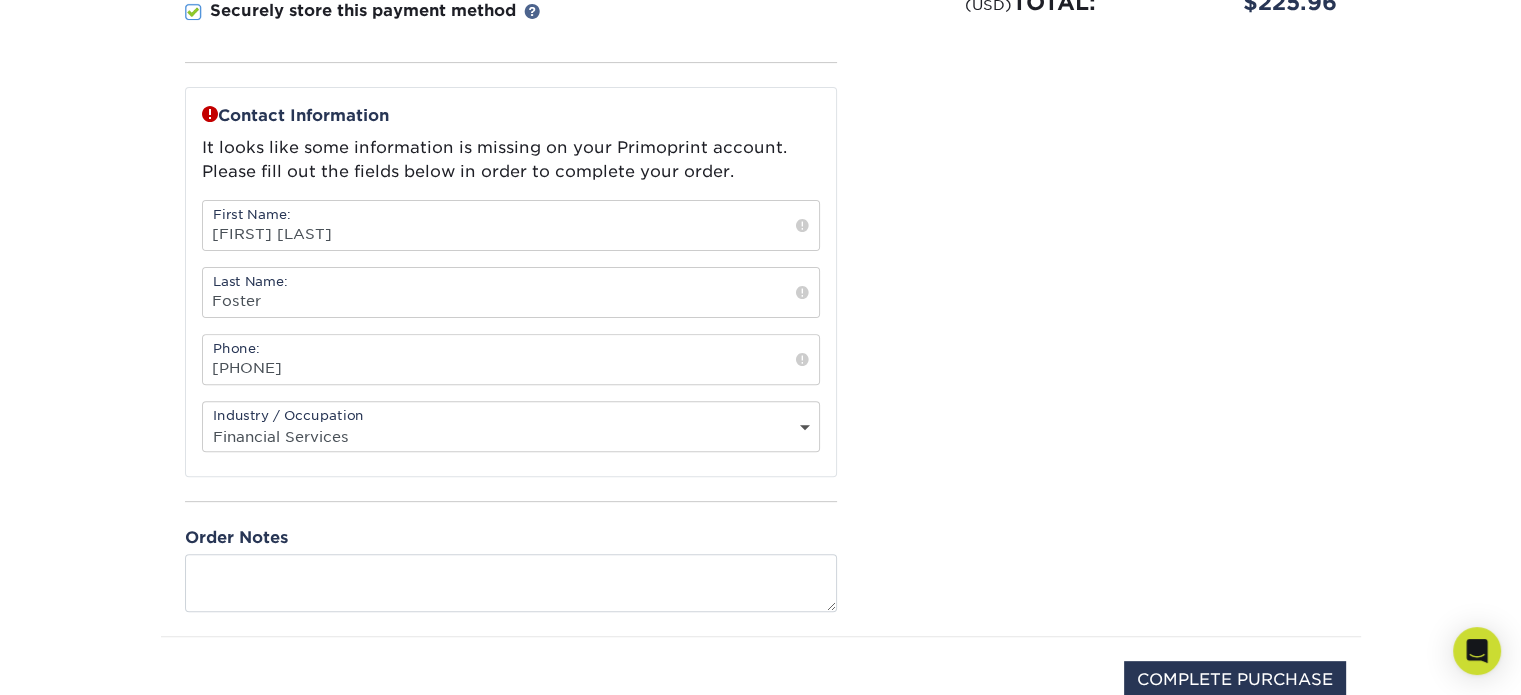 scroll, scrollTop: 900, scrollLeft: 0, axis: vertical 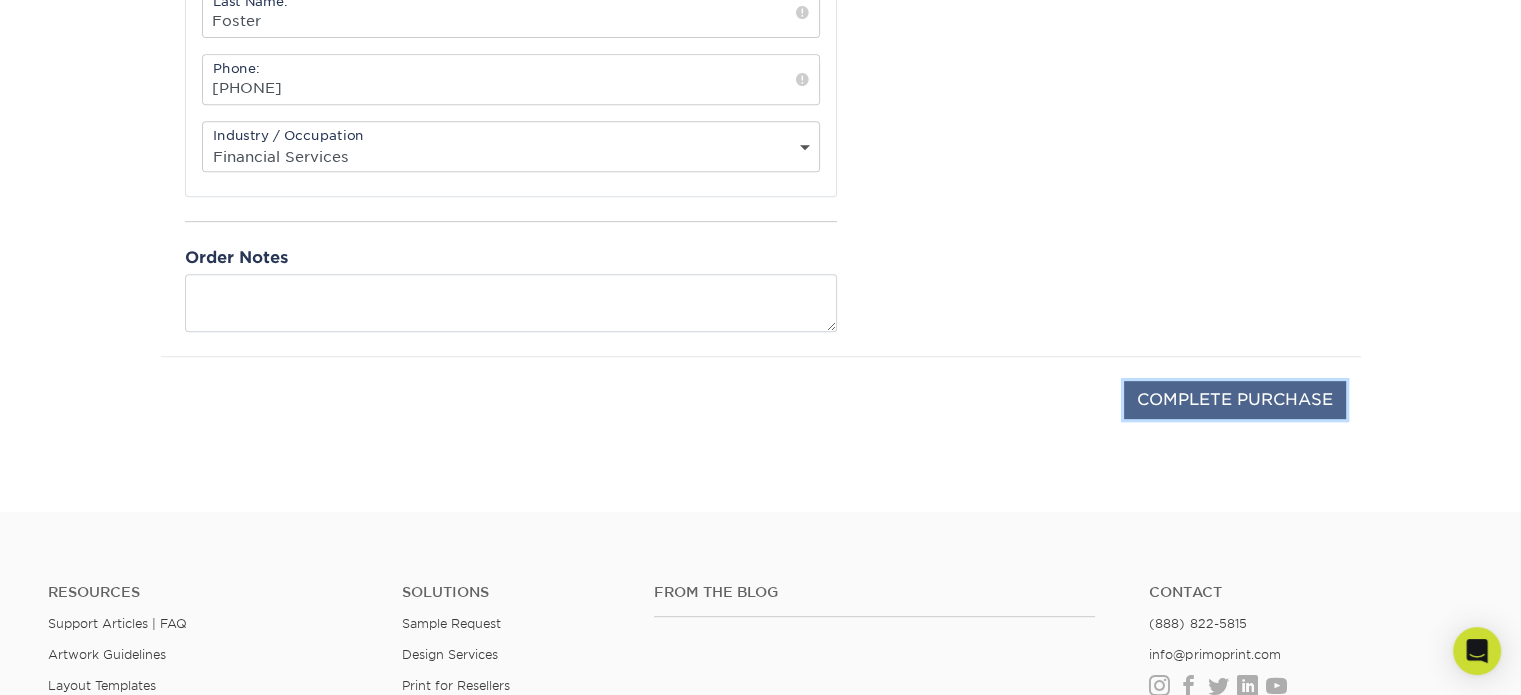 click on "COMPLETE PURCHASE" at bounding box center (1235, 400) 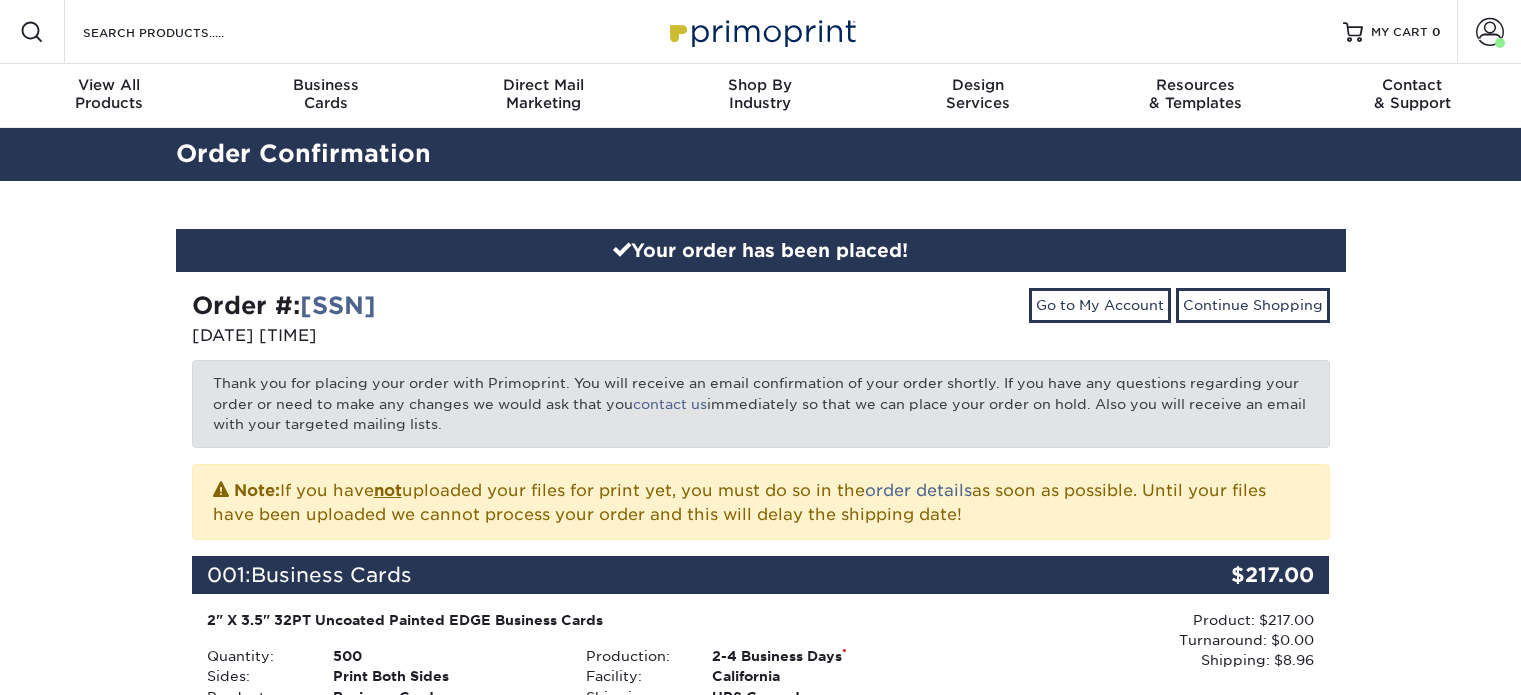 scroll, scrollTop: 0, scrollLeft: 0, axis: both 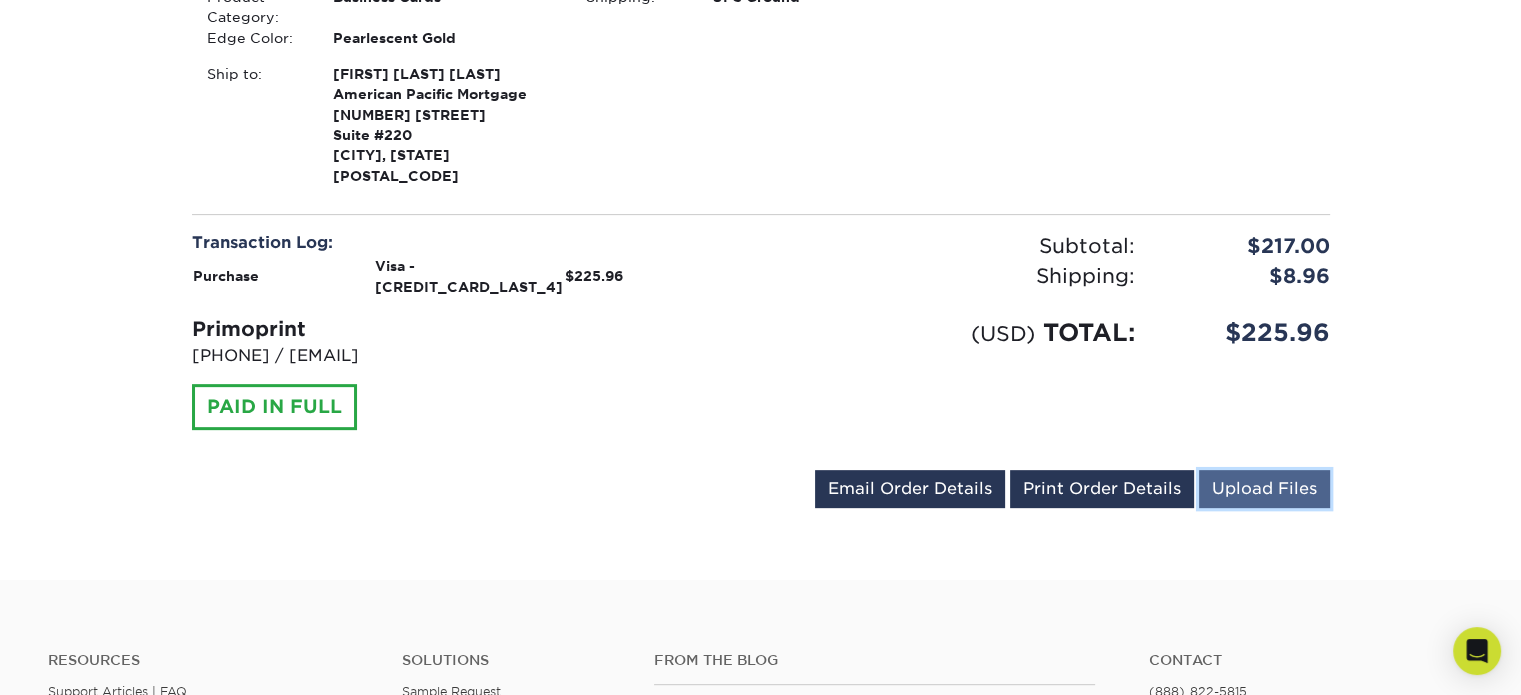 click on "Upload Files" at bounding box center [1264, 489] 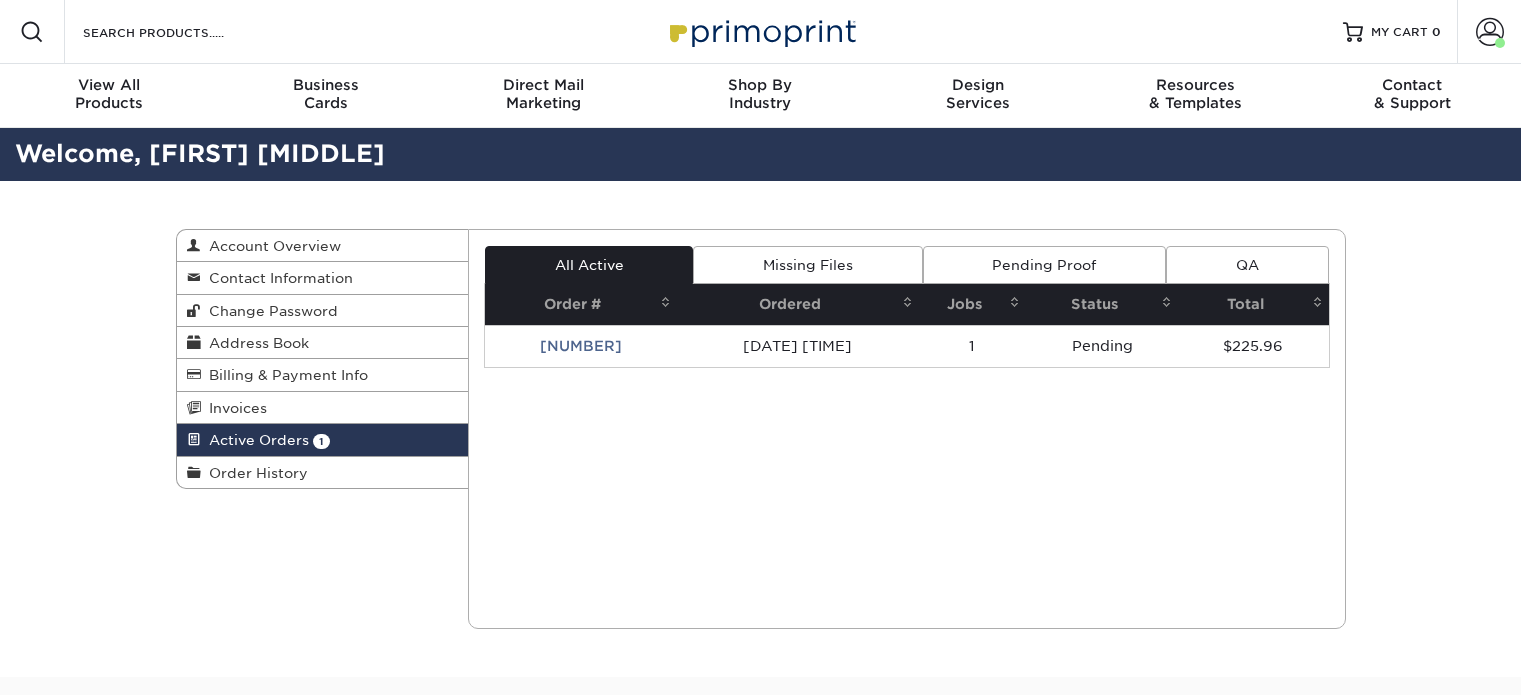 scroll, scrollTop: 0, scrollLeft: 0, axis: both 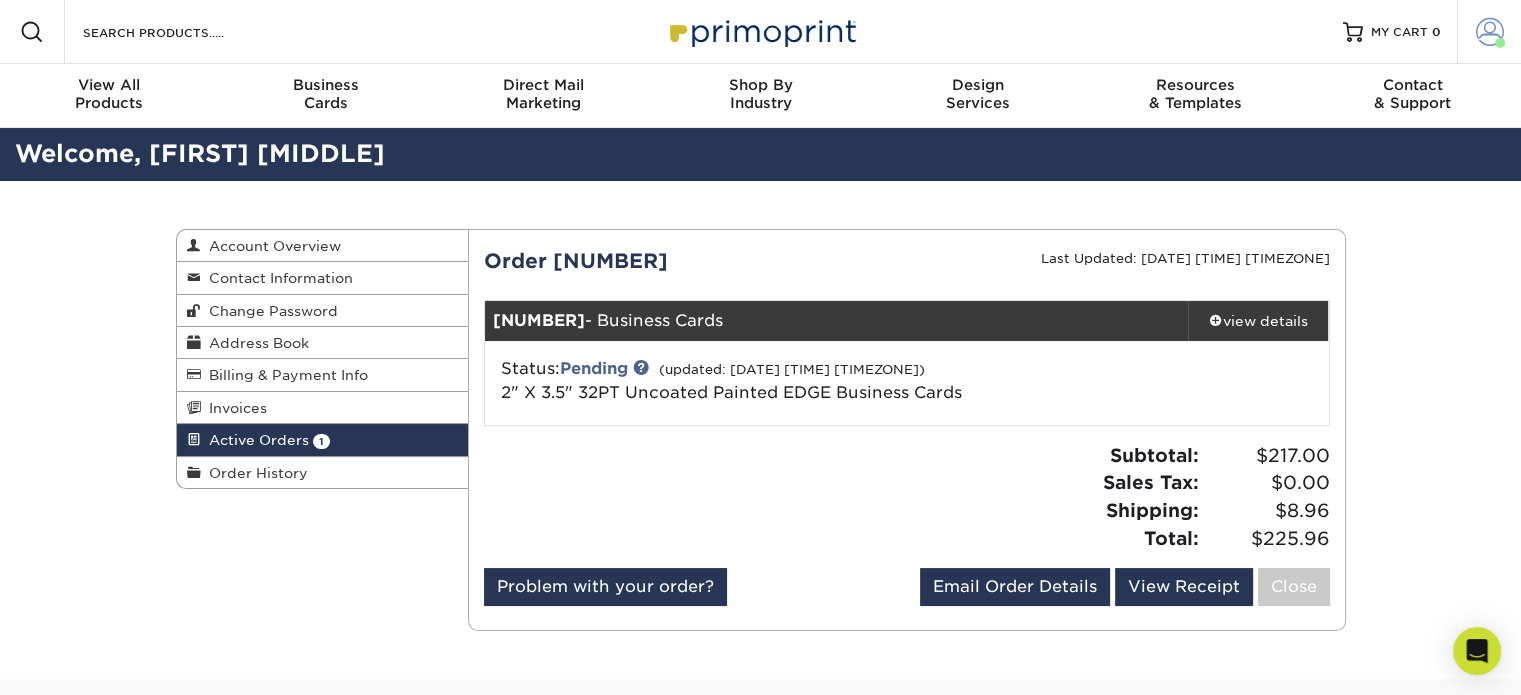 click at bounding box center [1490, 32] 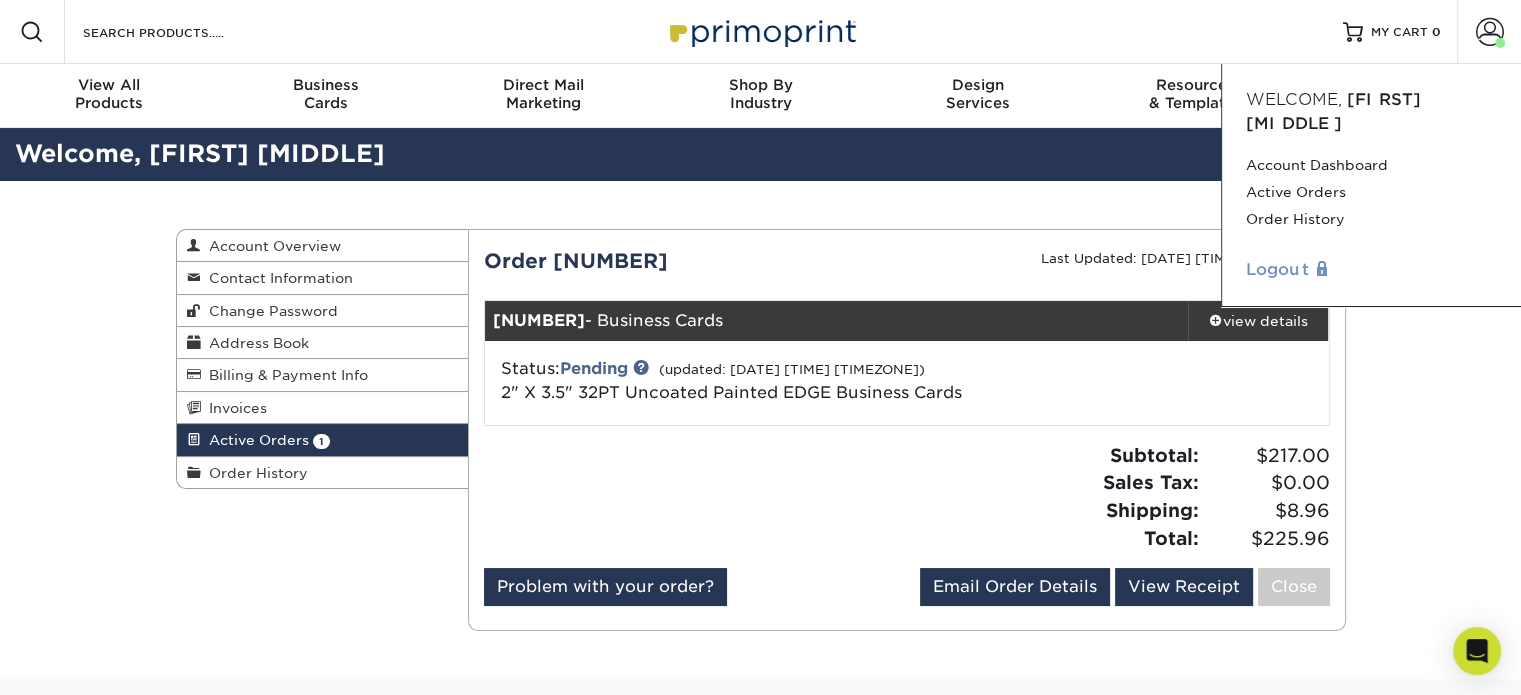 click on "Logout" at bounding box center (1371, 270) 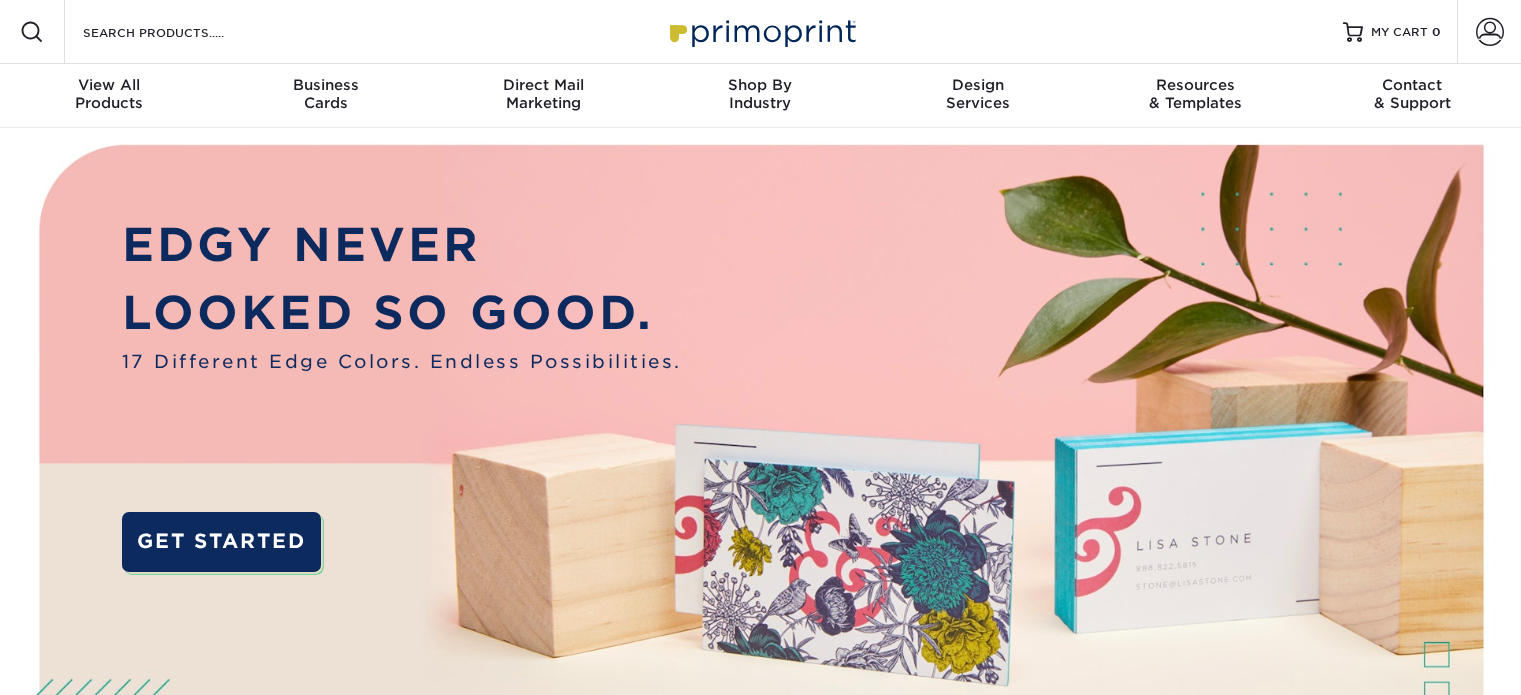 scroll, scrollTop: 0, scrollLeft: 0, axis: both 